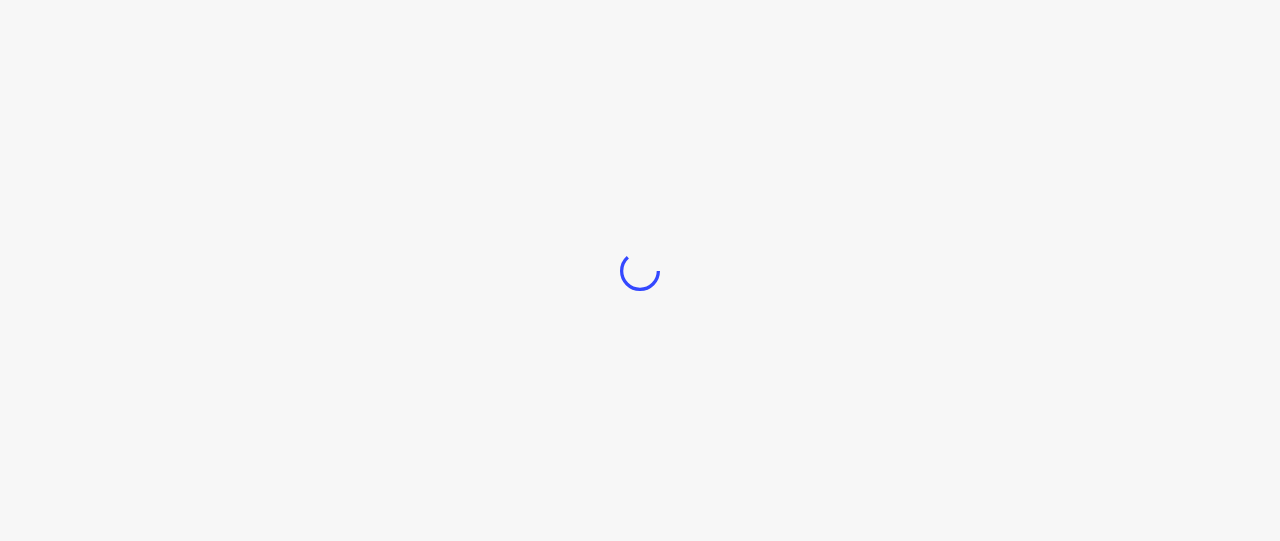 scroll, scrollTop: 0, scrollLeft: 0, axis: both 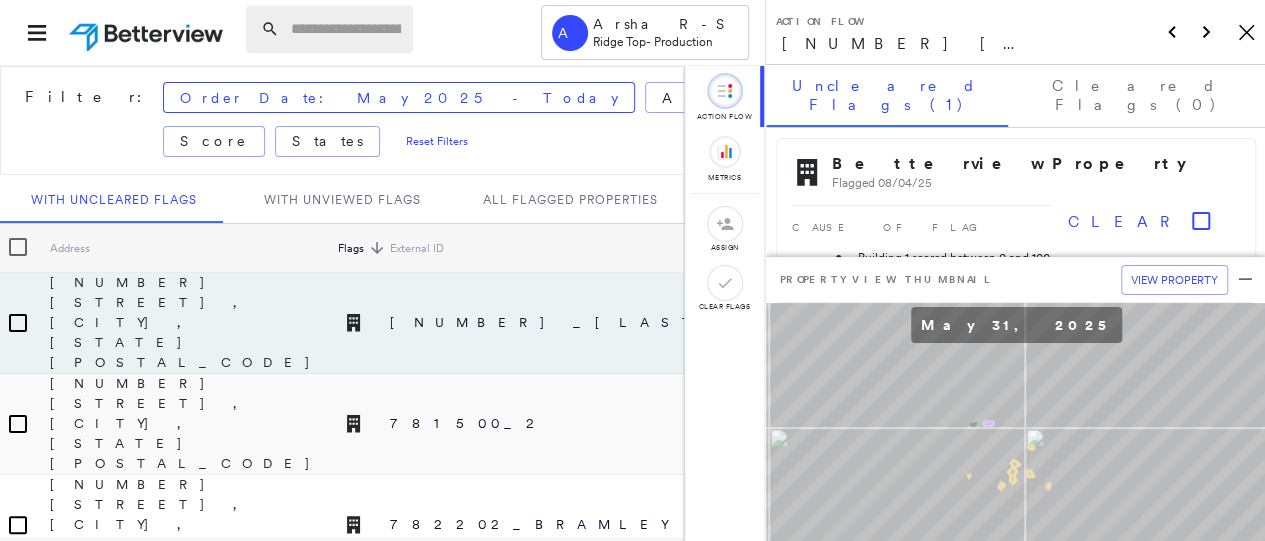 click at bounding box center (346, 29) 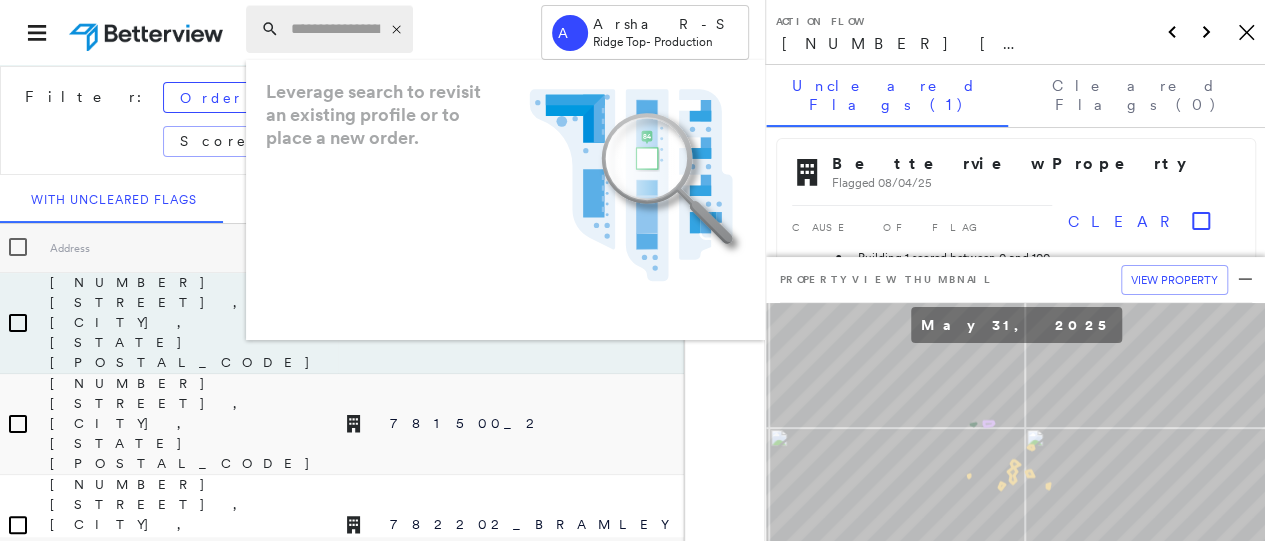 paste on "**********" 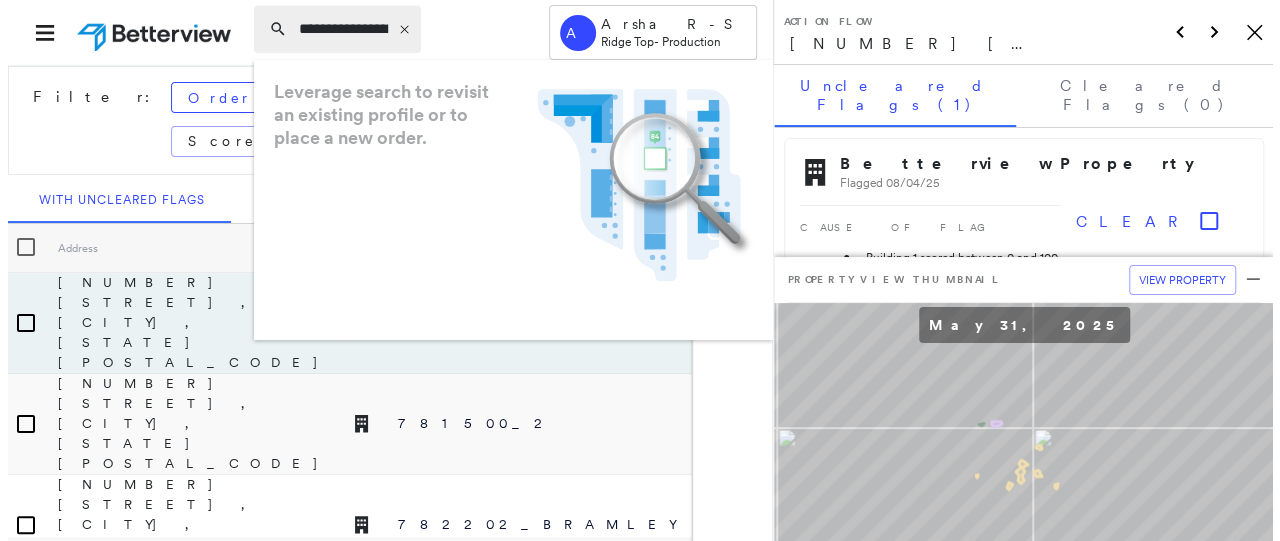 scroll, scrollTop: 0, scrollLeft: 142, axis: horizontal 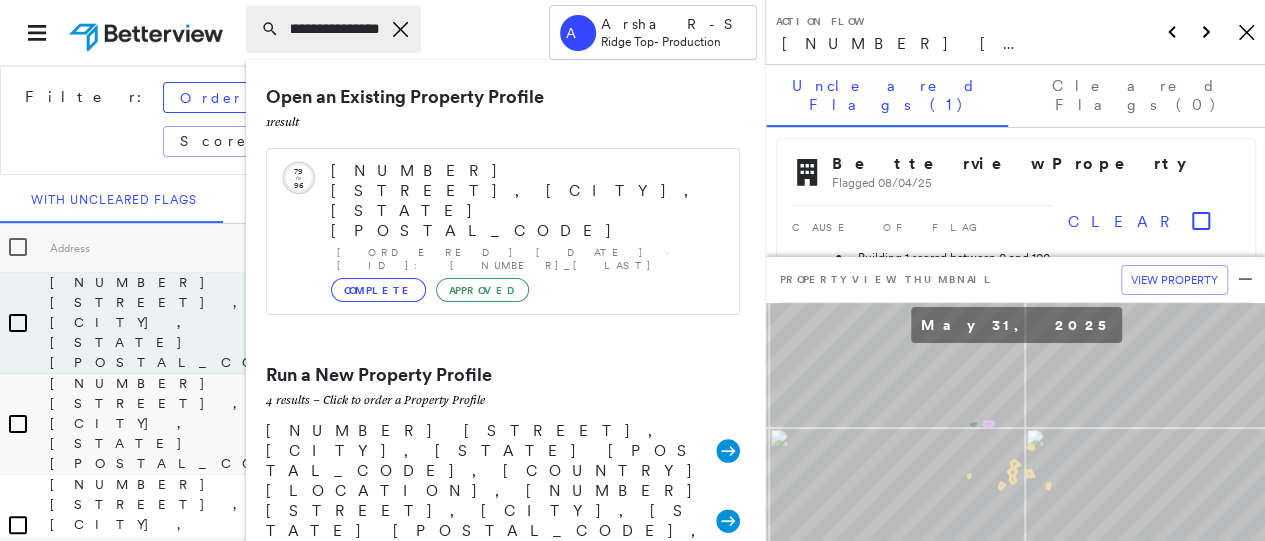 type on "**********" 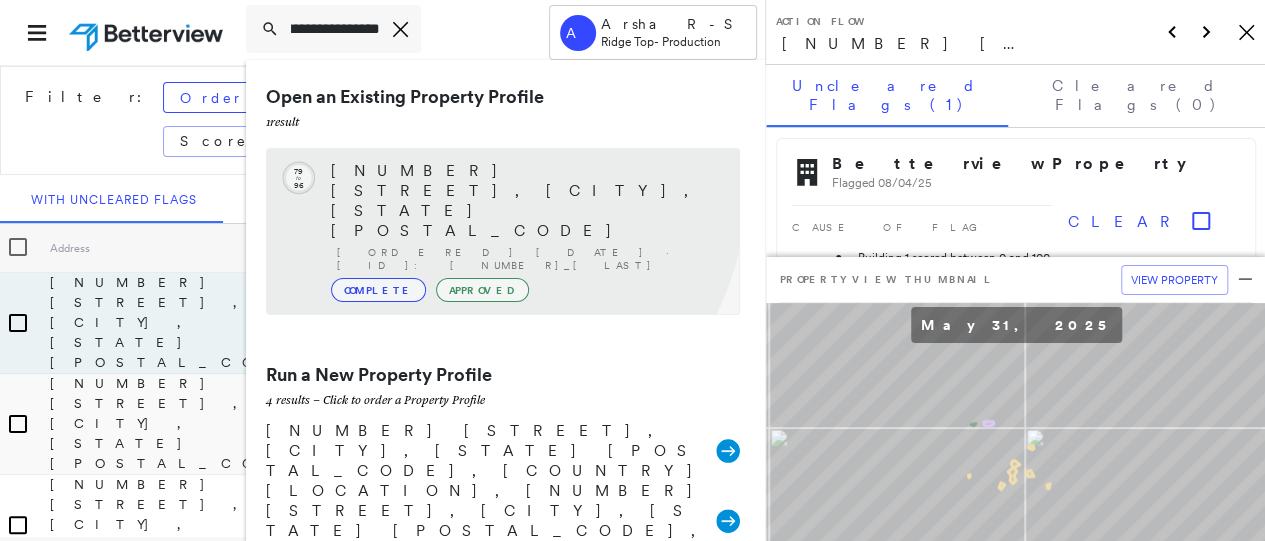 click on "2241 NE 12th Ave, Gainesville, FL 32641" at bounding box center (525, 201) 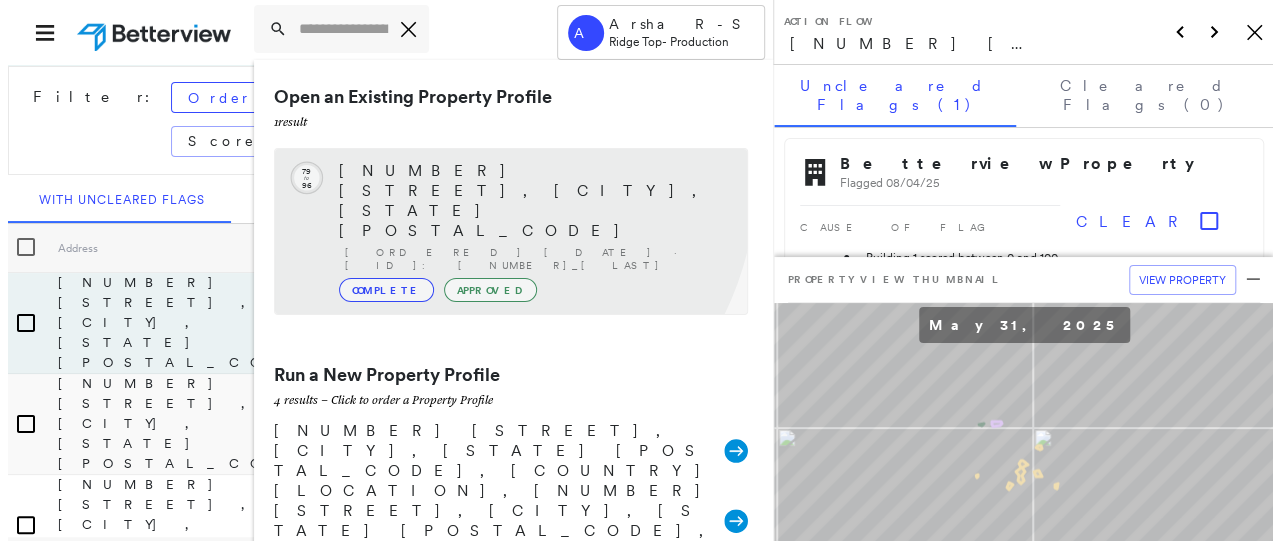 scroll, scrollTop: 0, scrollLeft: 0, axis: both 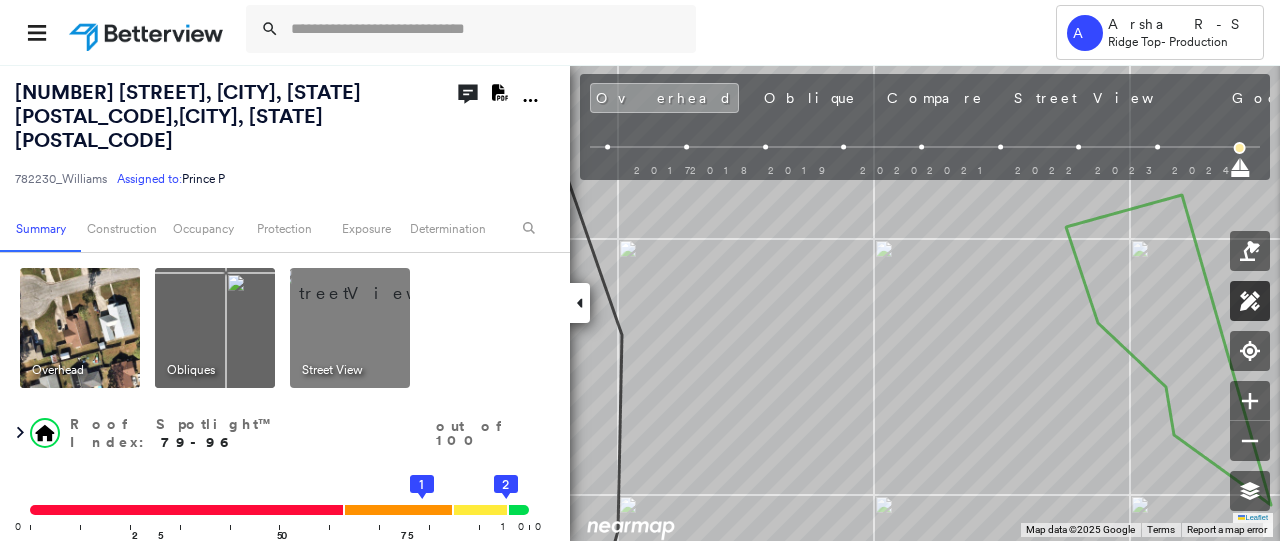 click 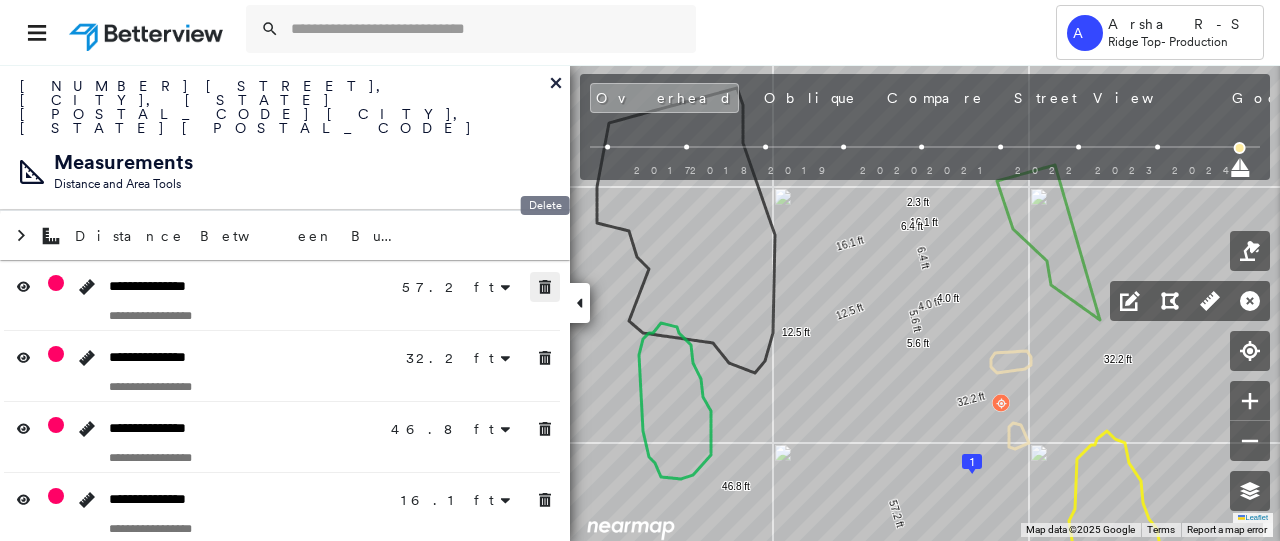 click at bounding box center (545, 287) 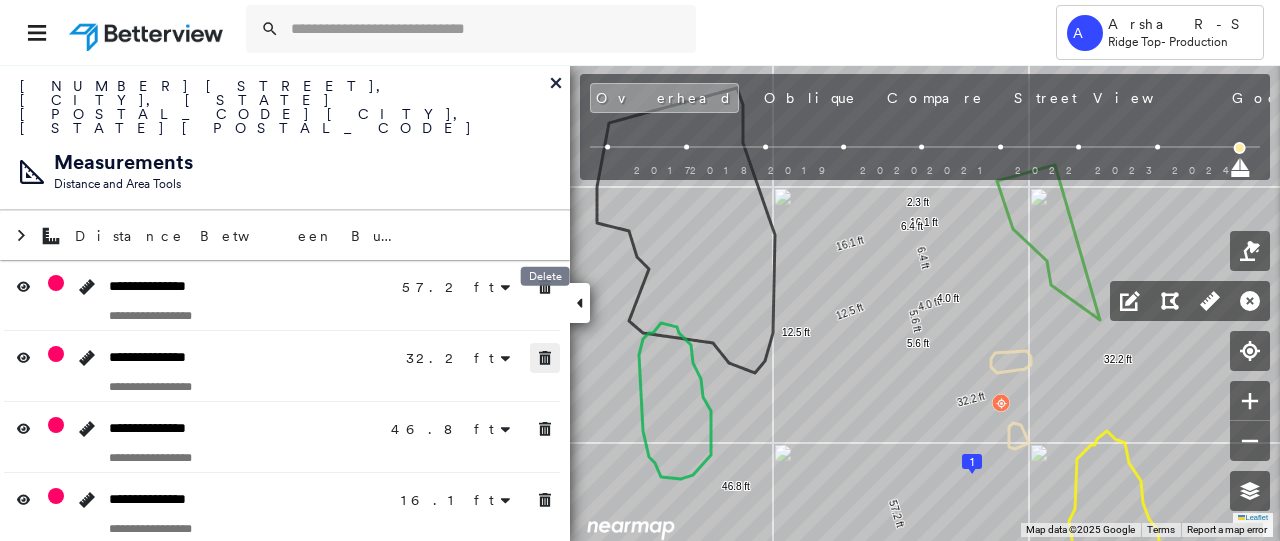 click 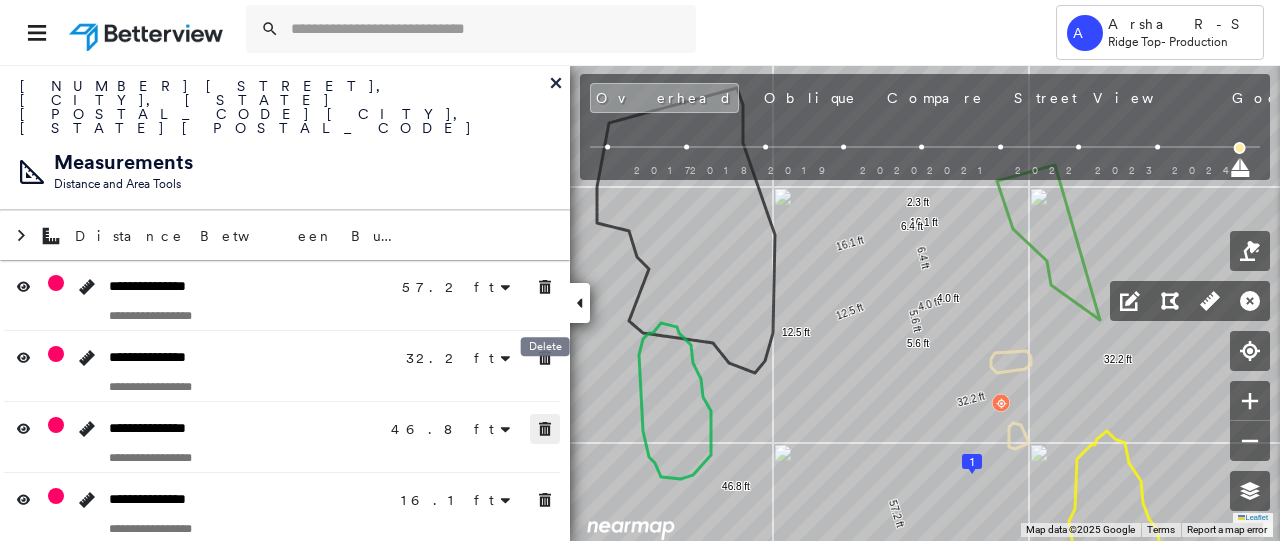 click 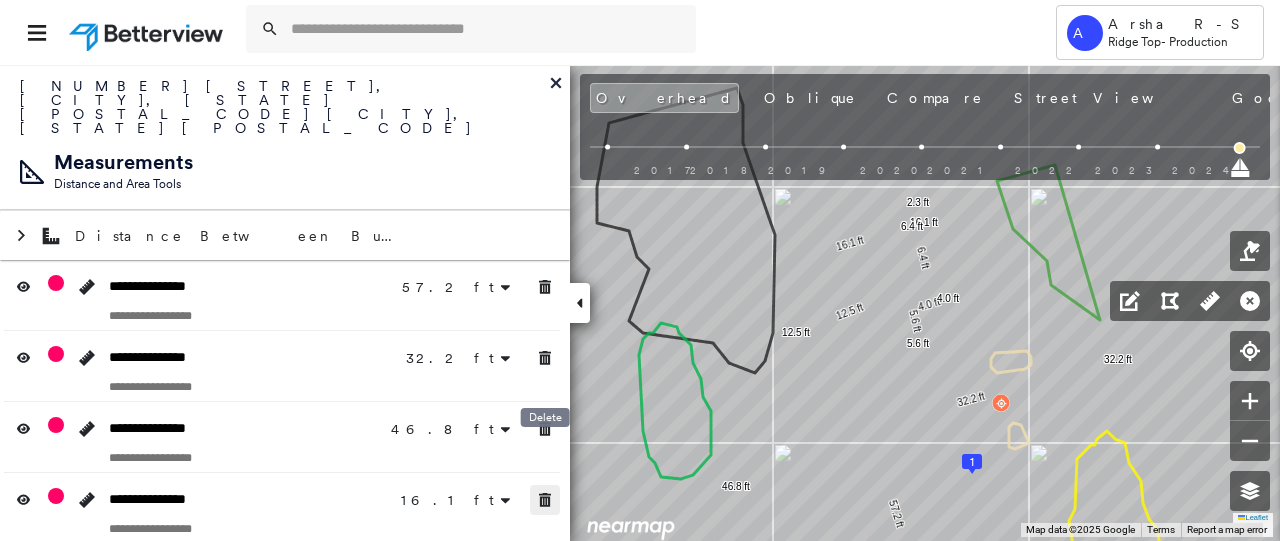 click 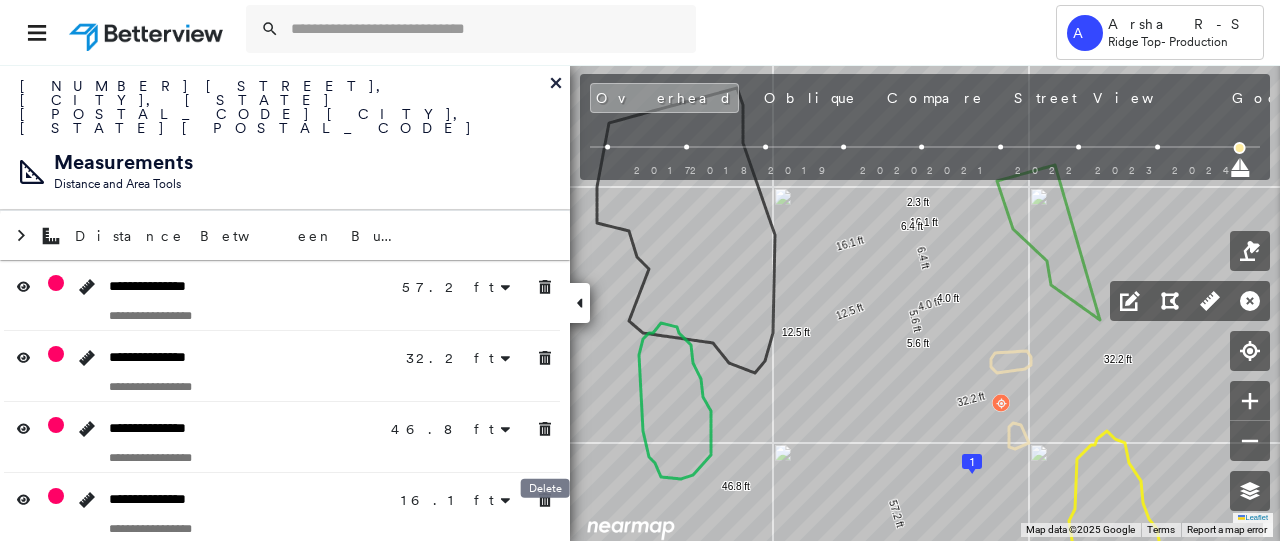 click 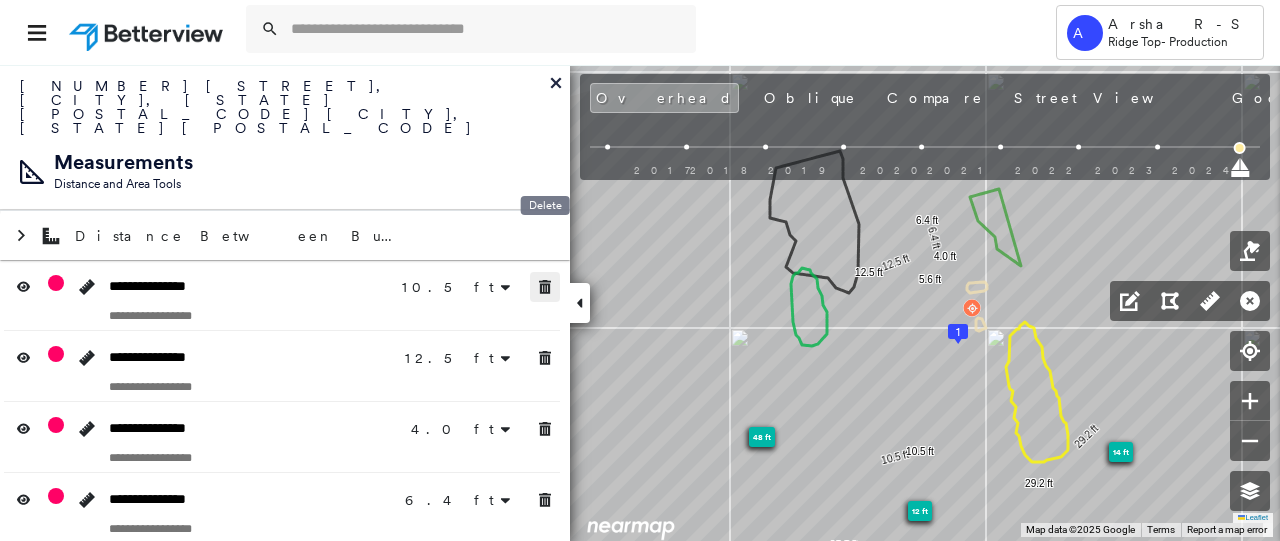 click 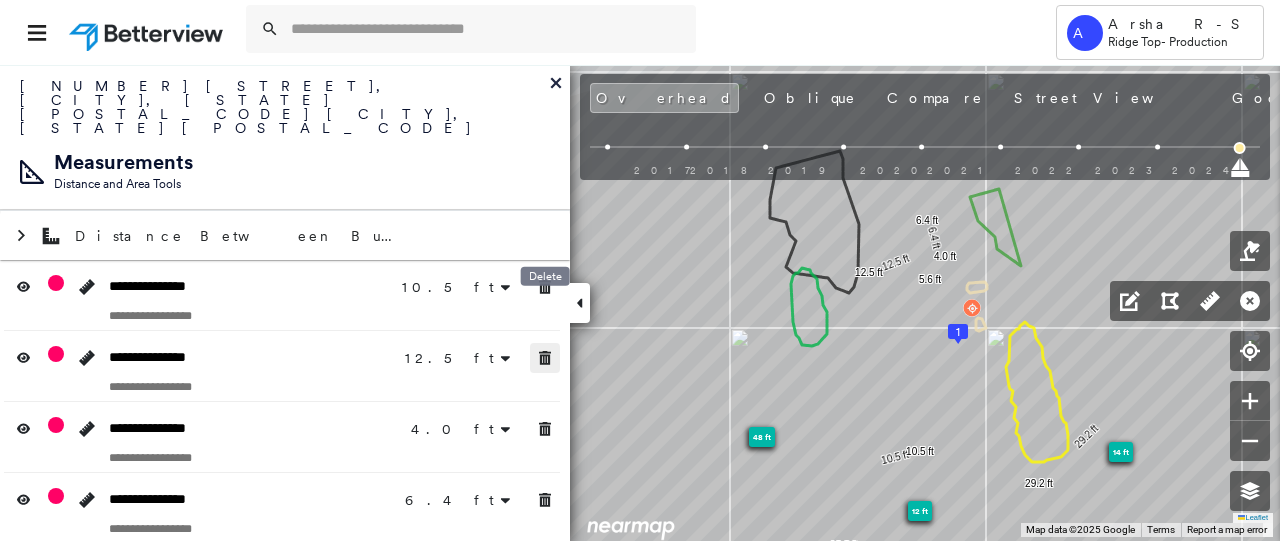 click at bounding box center (545, 358) 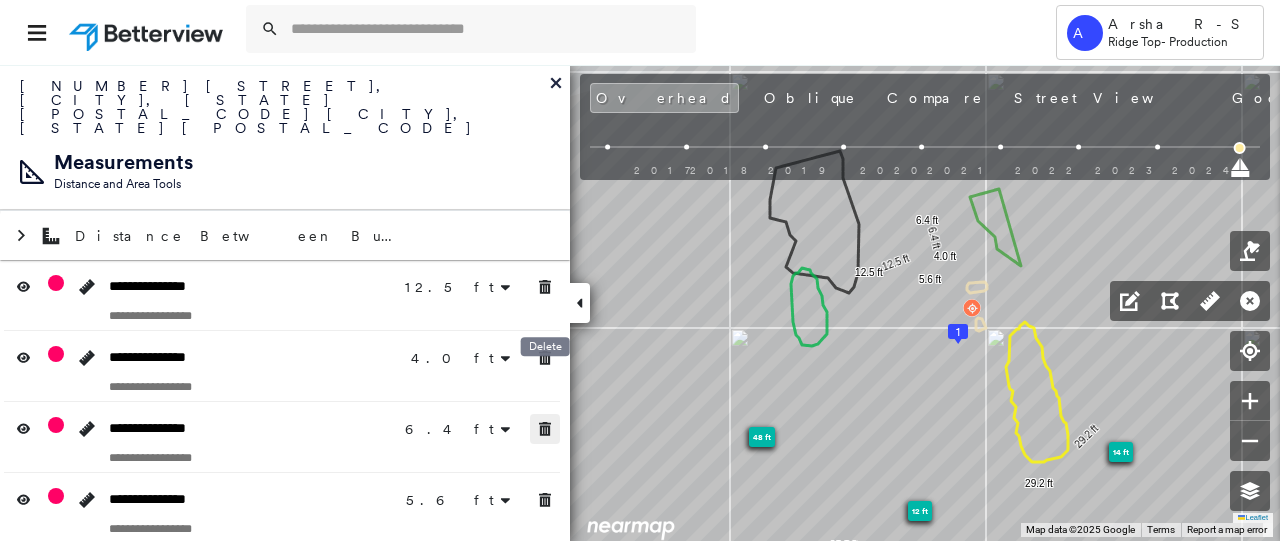 drag, startPoint x: 542, startPoint y: 381, endPoint x: 544, endPoint y: 399, distance: 18.110771 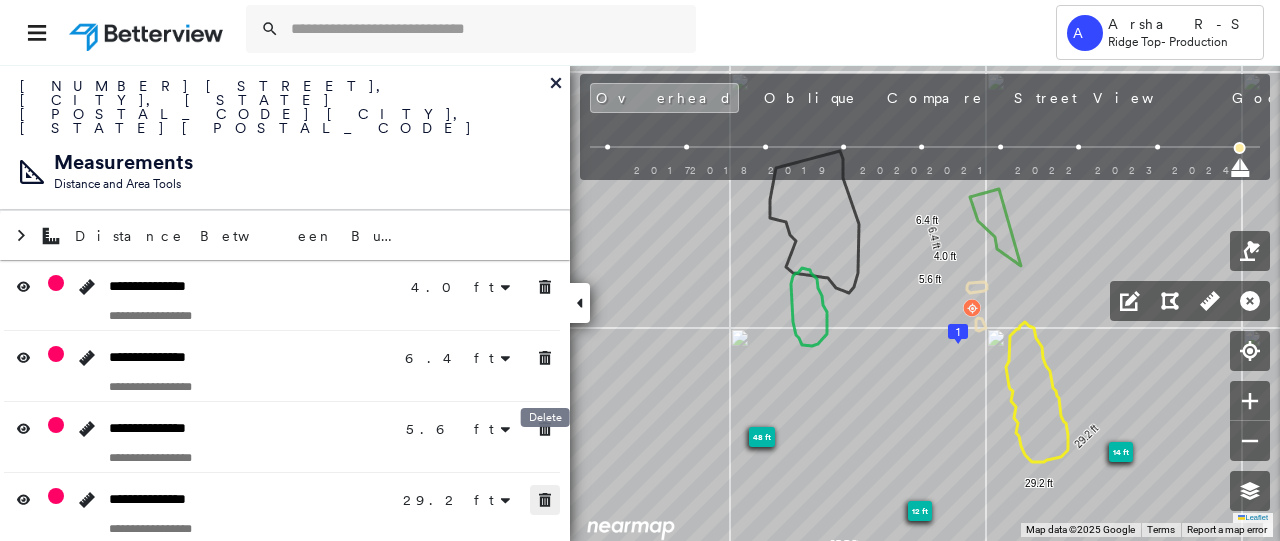 click 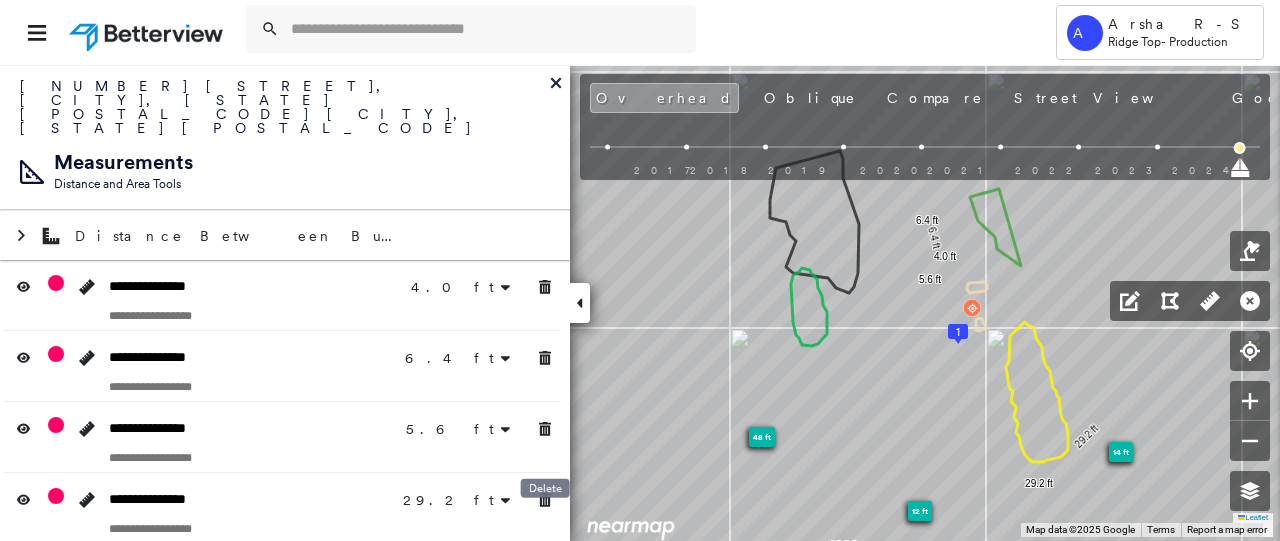 click on "**********" at bounding box center [285, 473] 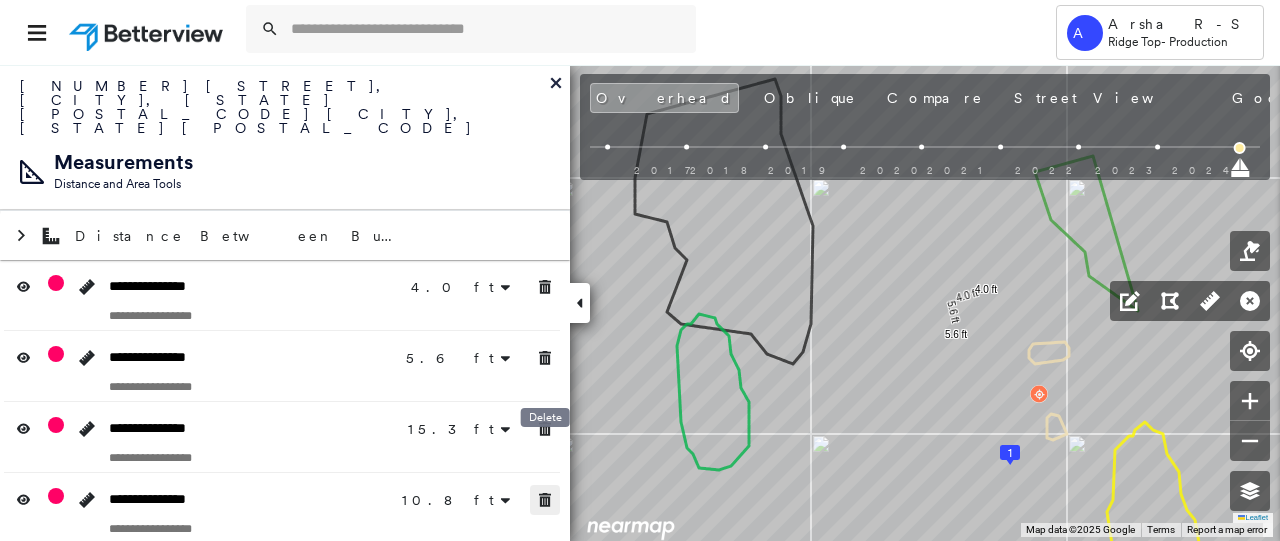 click 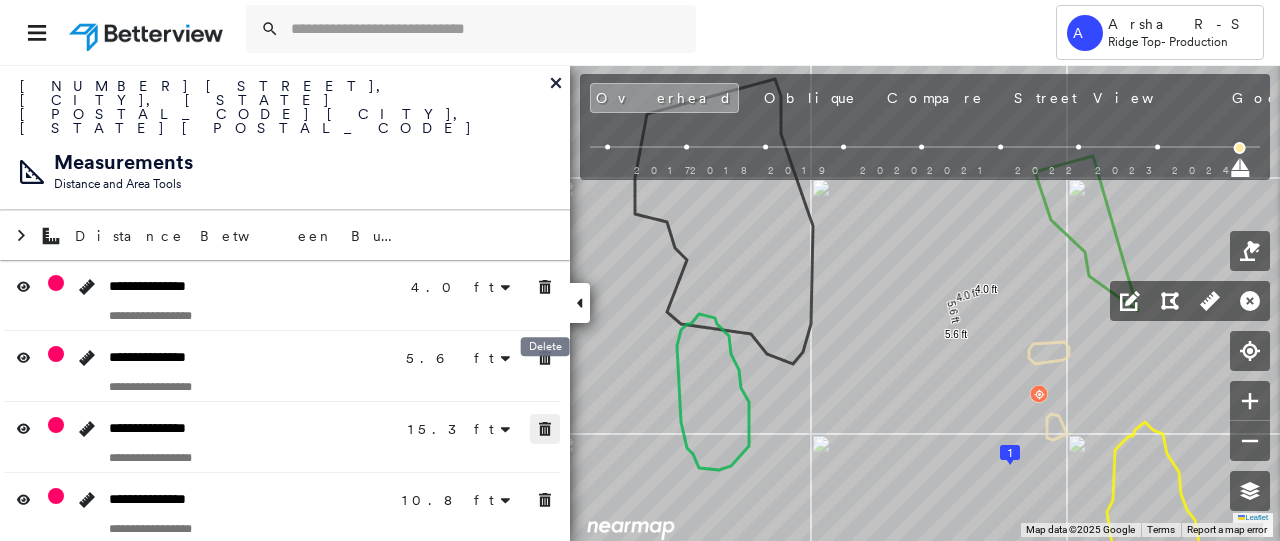 click at bounding box center (545, 429) 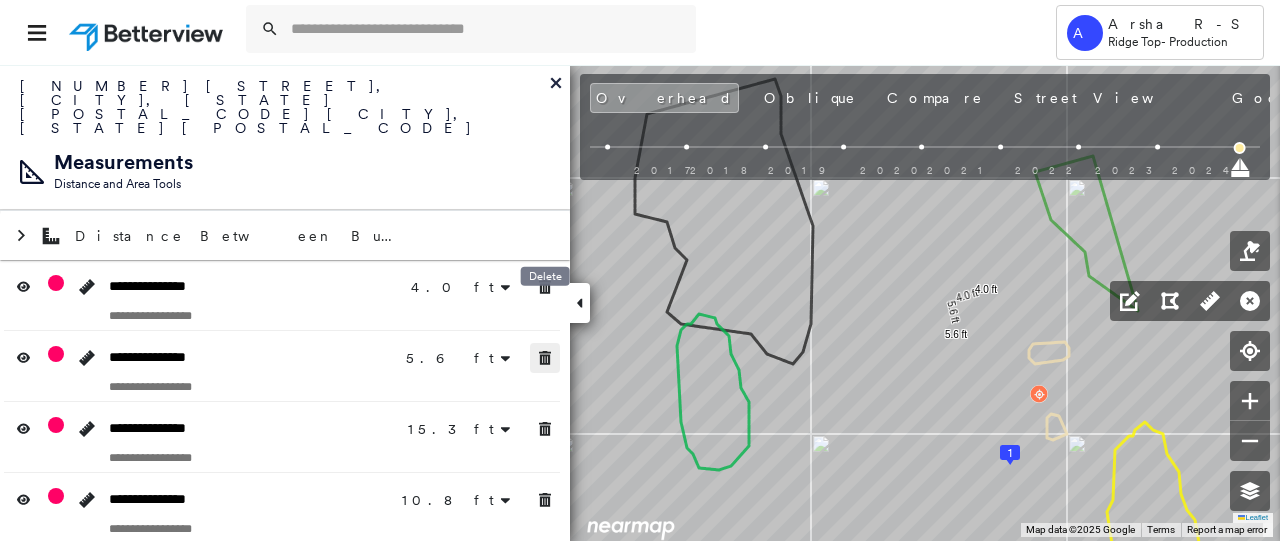 click 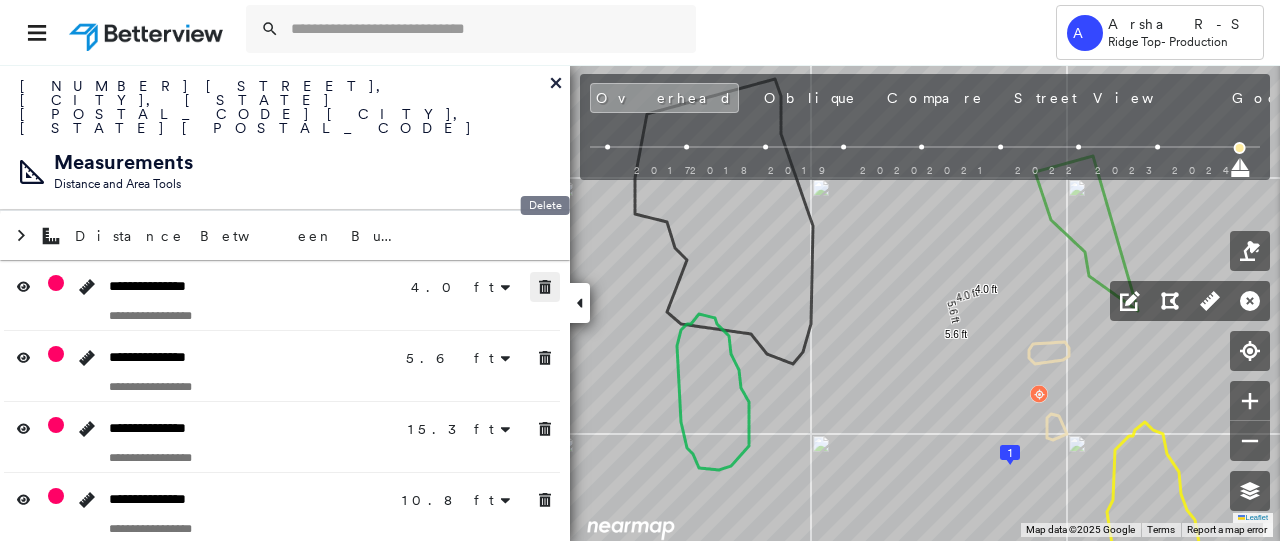 click 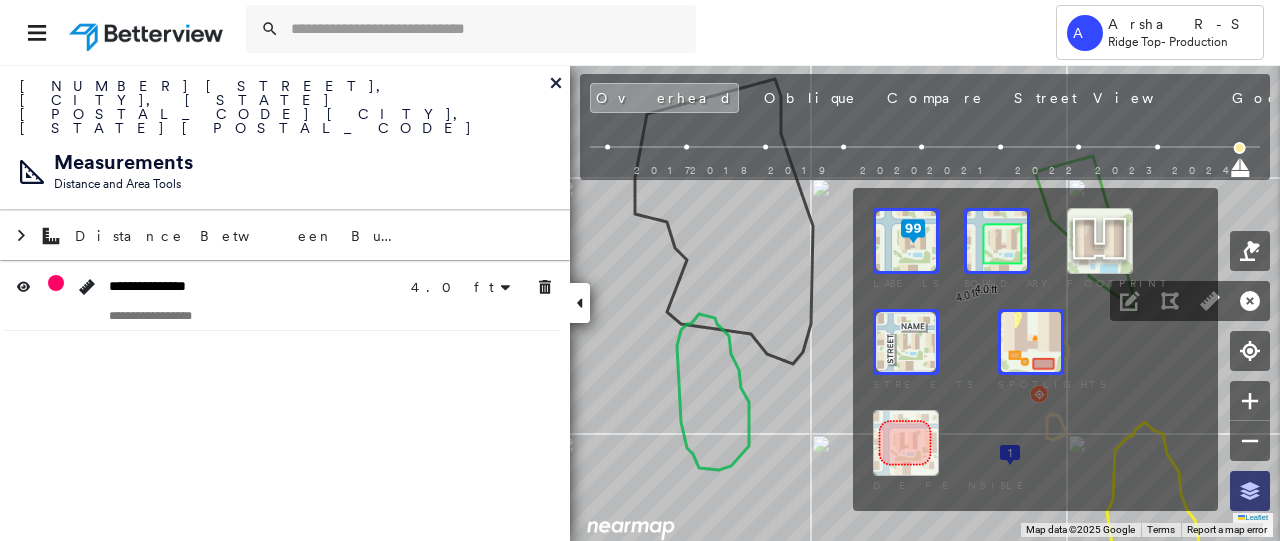 click 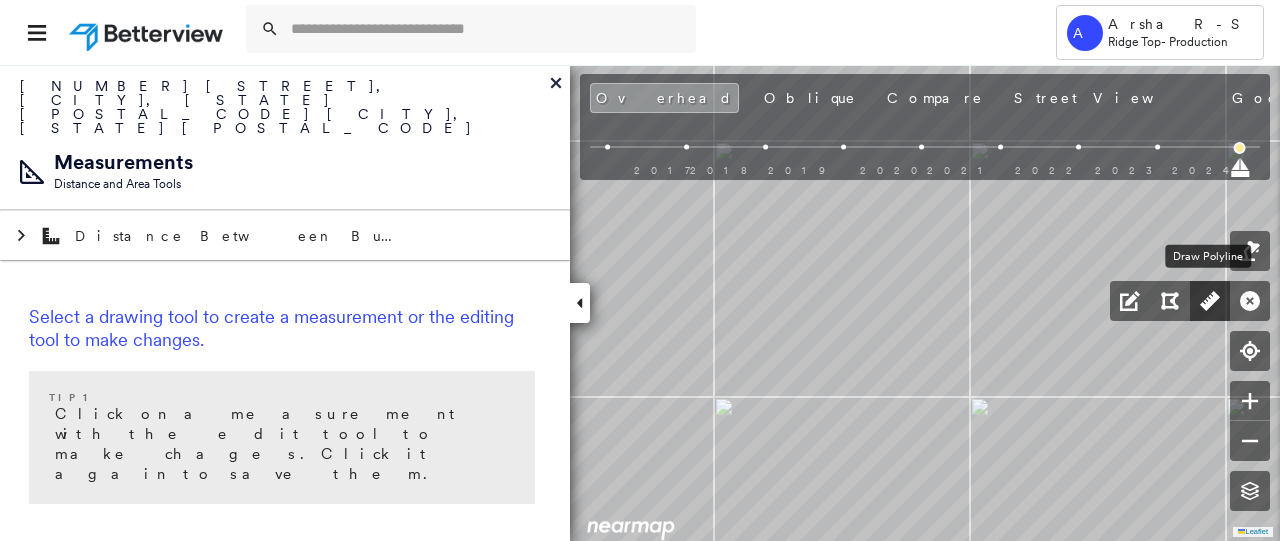 click 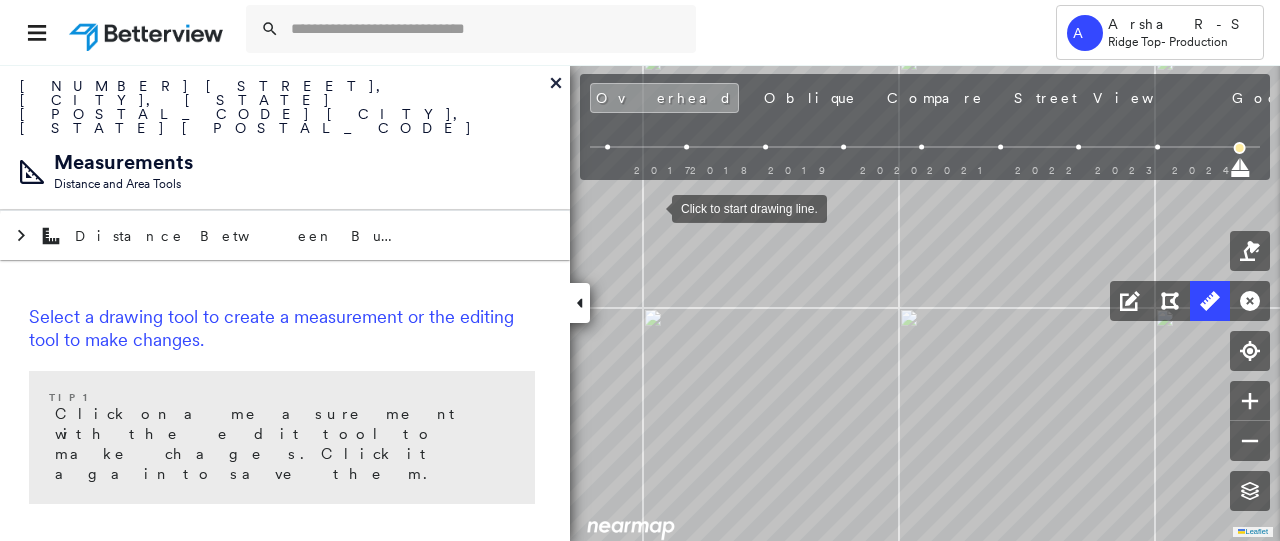 click at bounding box center [652, 207] 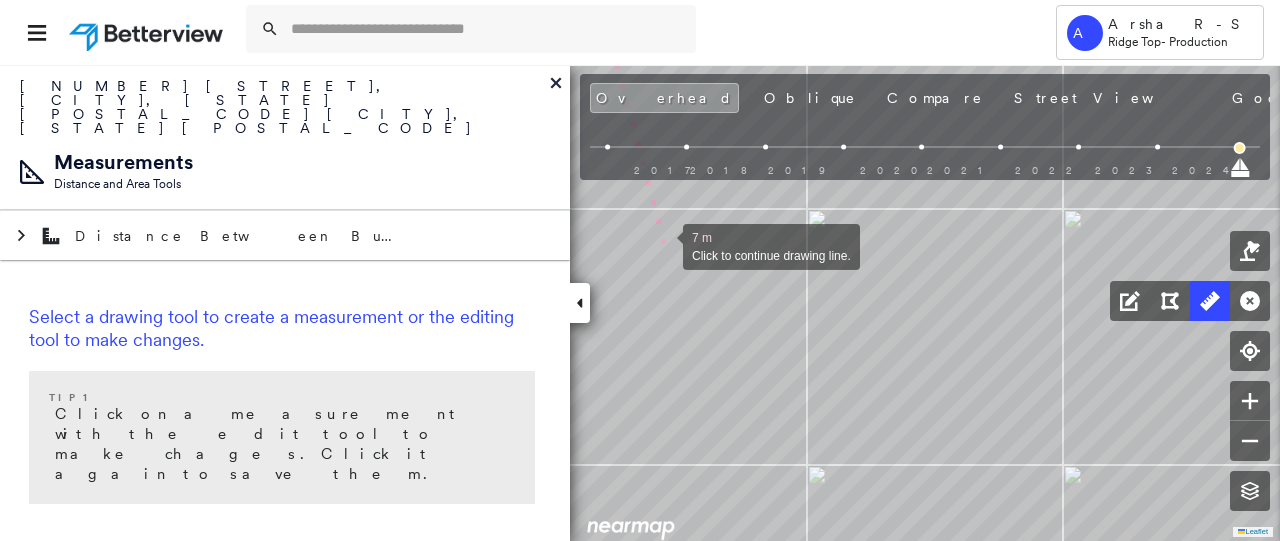 click at bounding box center (663, 245) 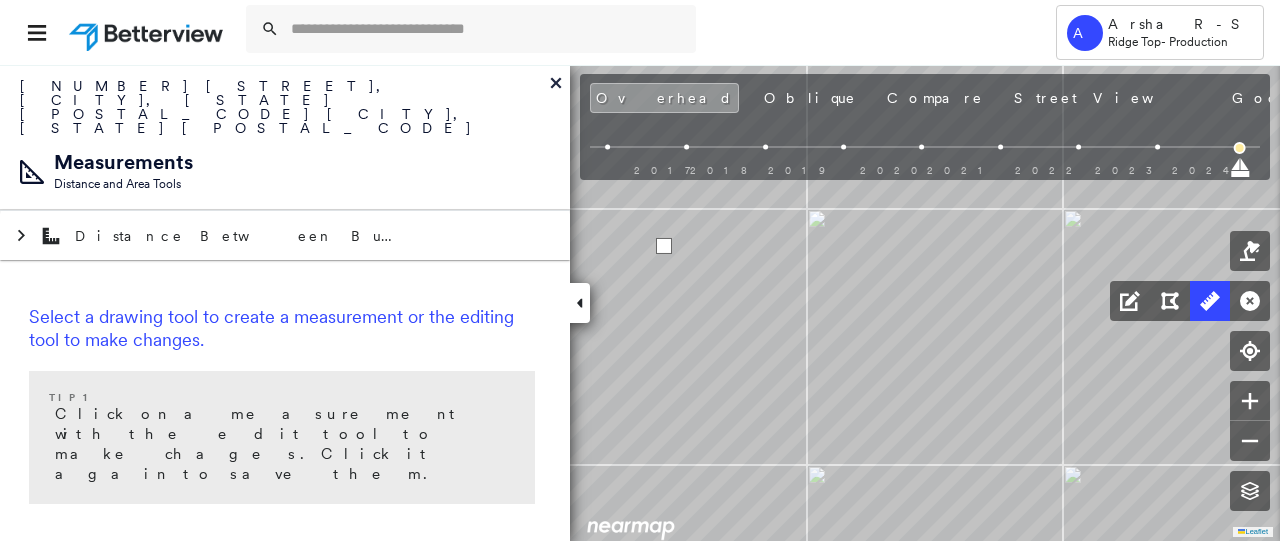 click at bounding box center [664, 246] 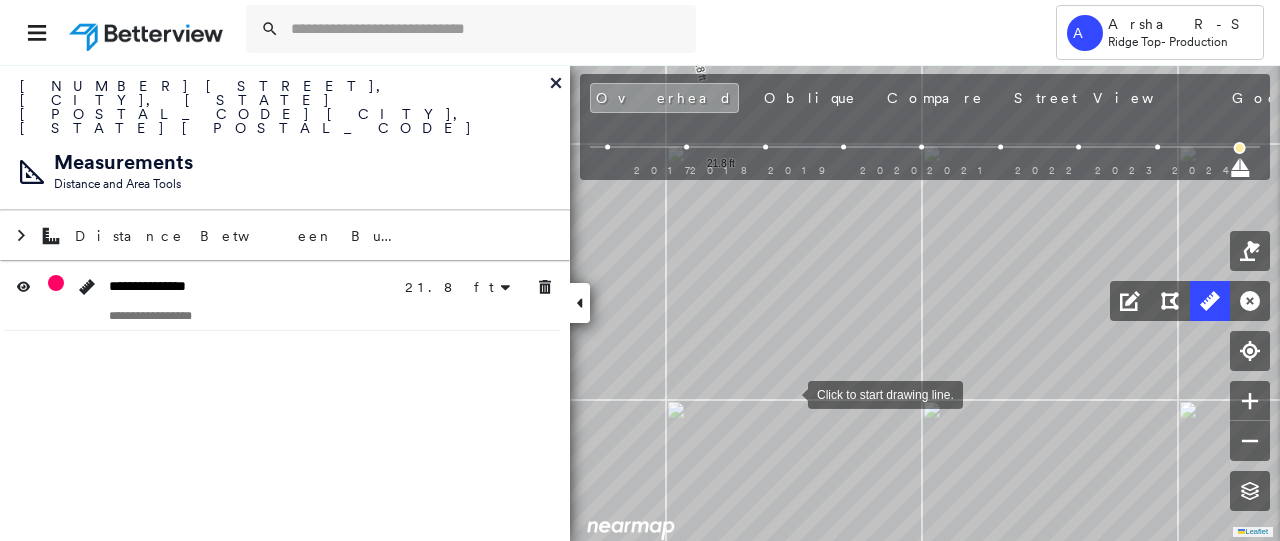 click at bounding box center [788, 393] 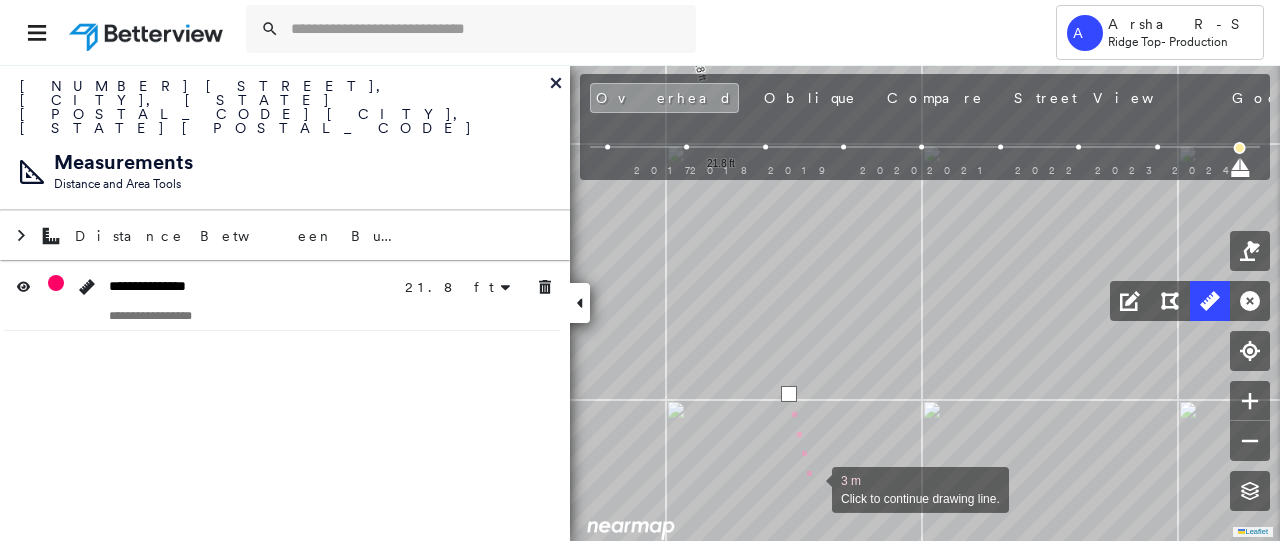click at bounding box center (812, 488) 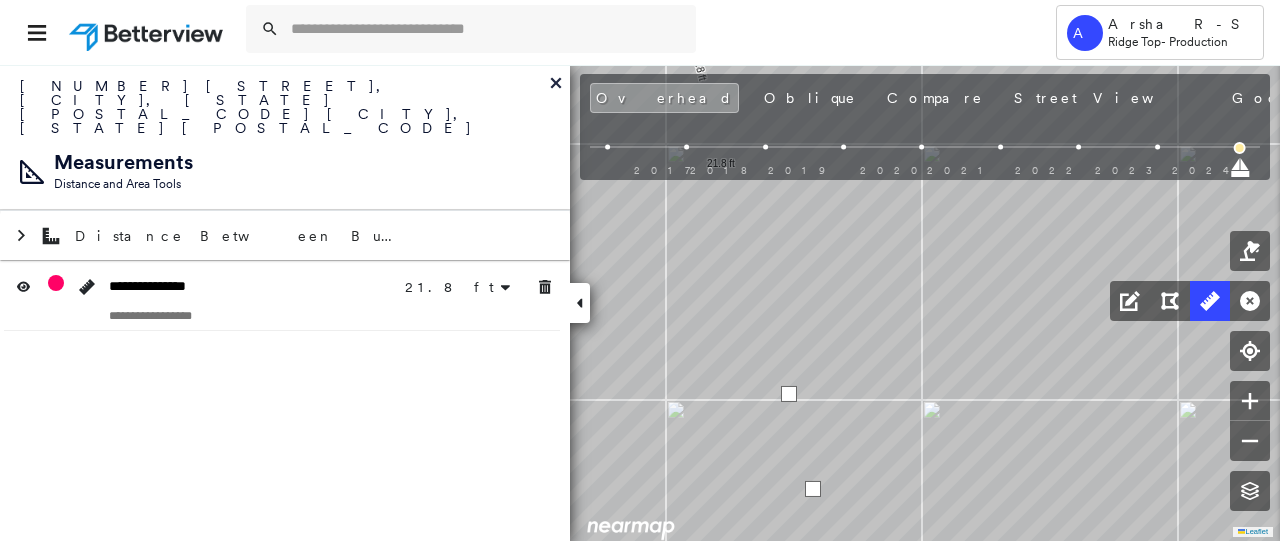click at bounding box center [813, 489] 